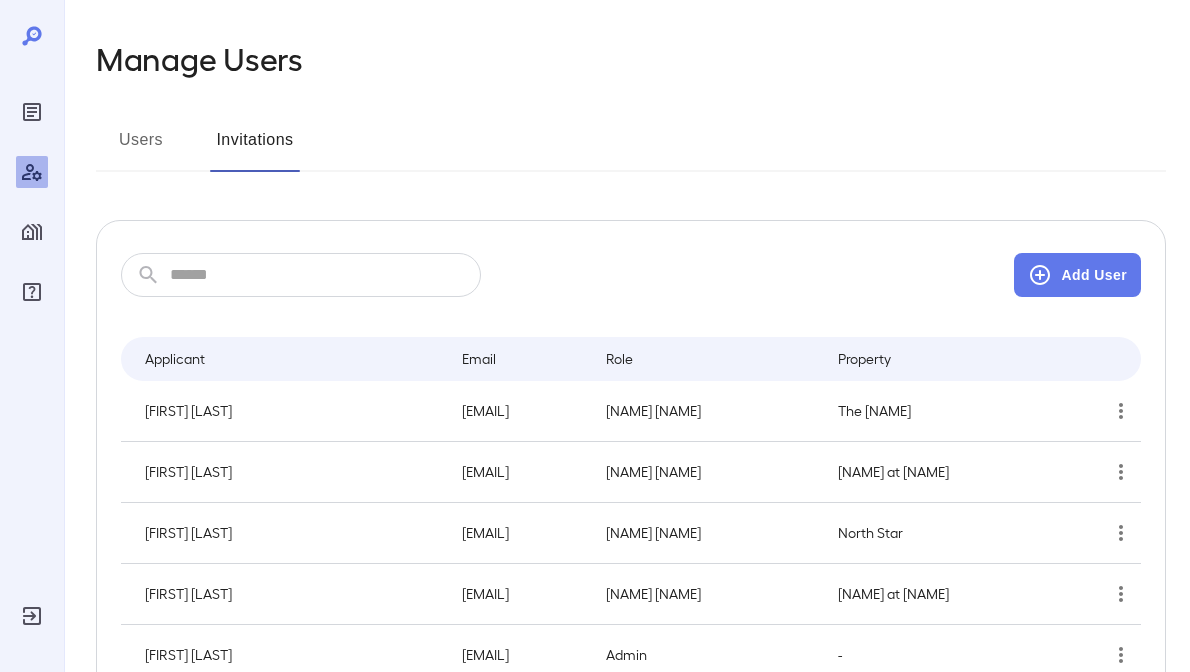 scroll, scrollTop: 0, scrollLeft: 0, axis: both 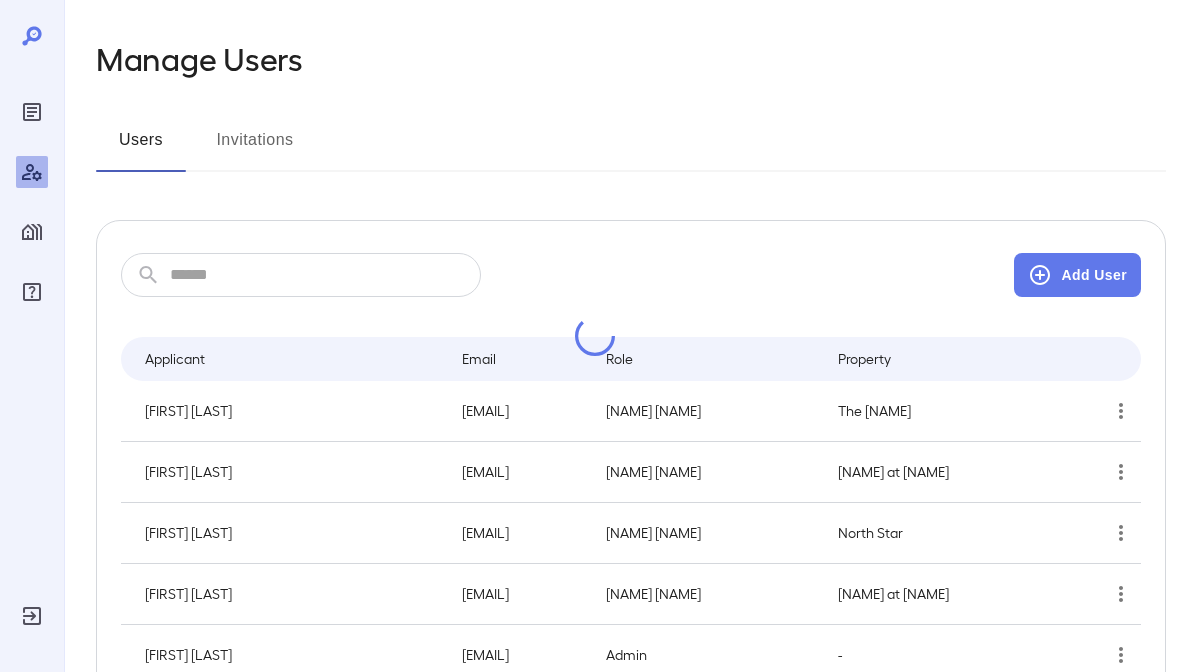 click at bounding box center (595, 336) 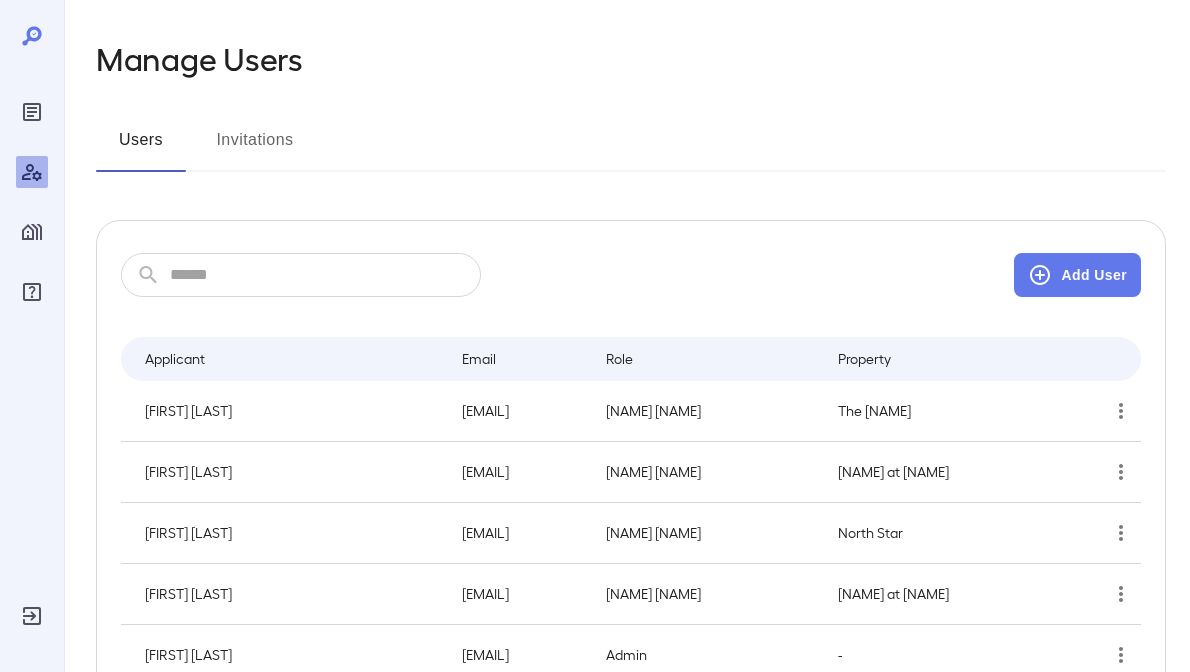 click at bounding box center [325, 275] 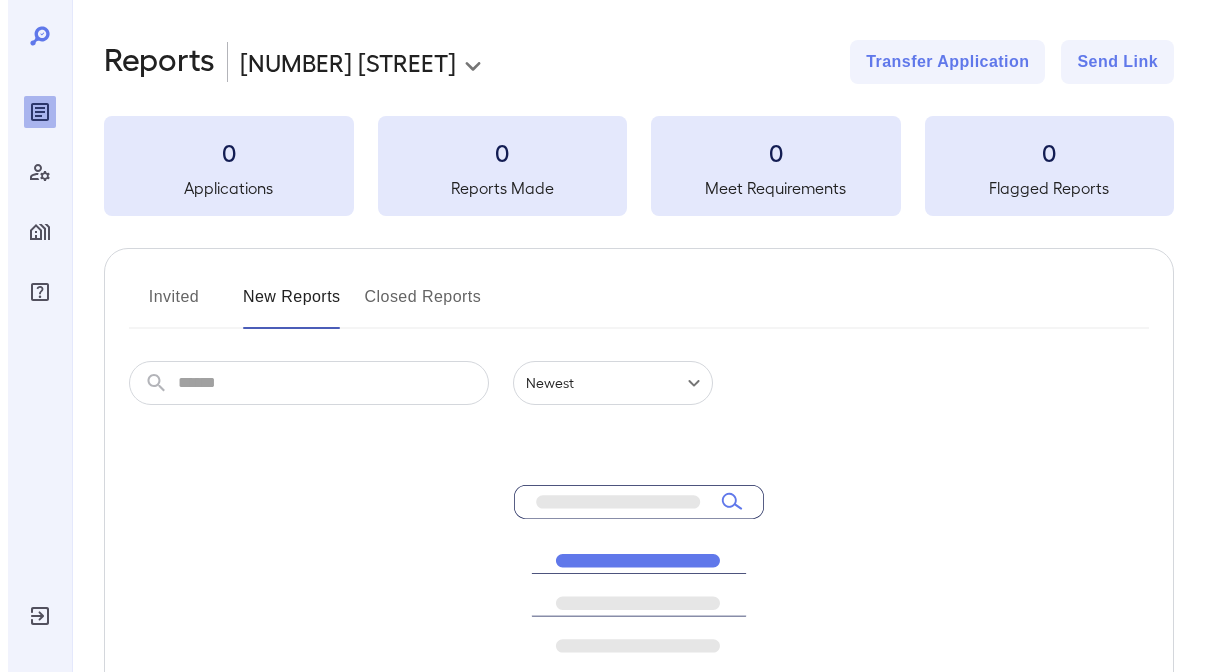 scroll, scrollTop: 0, scrollLeft: 0, axis: both 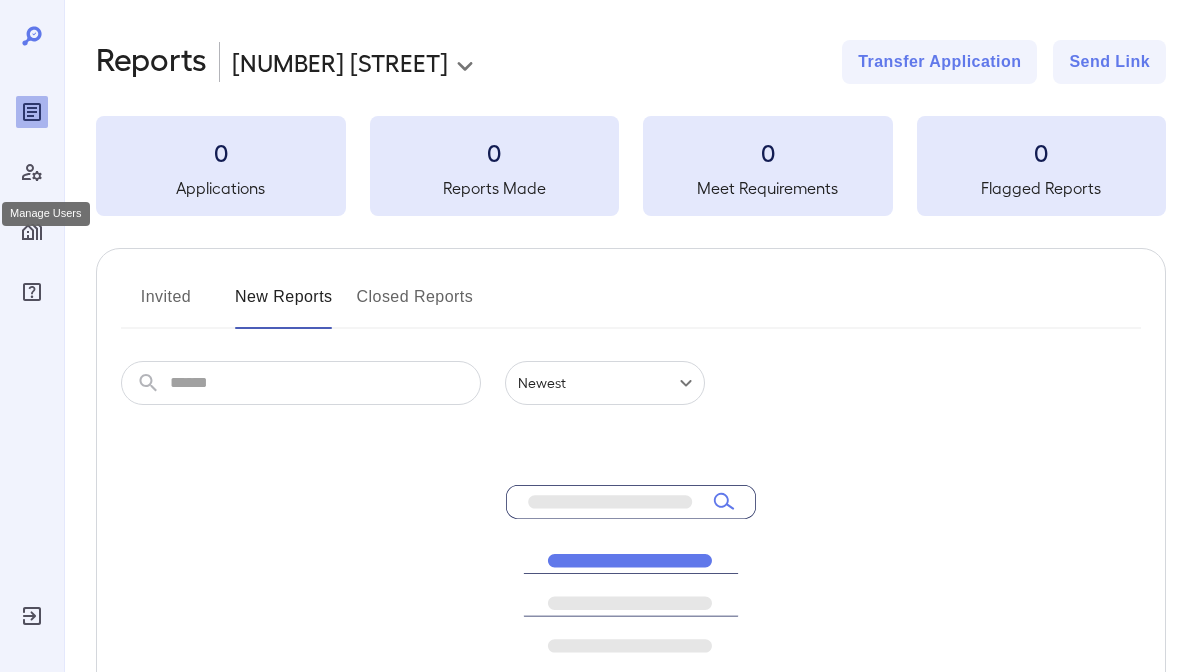 click 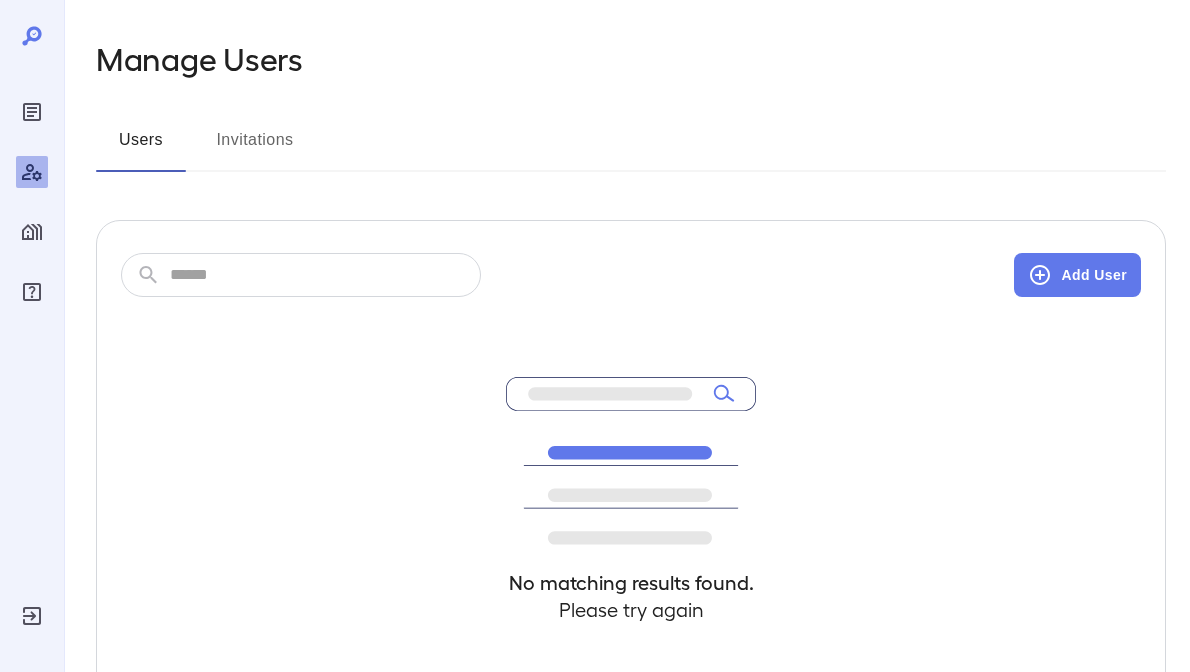 click at bounding box center (325, 275) 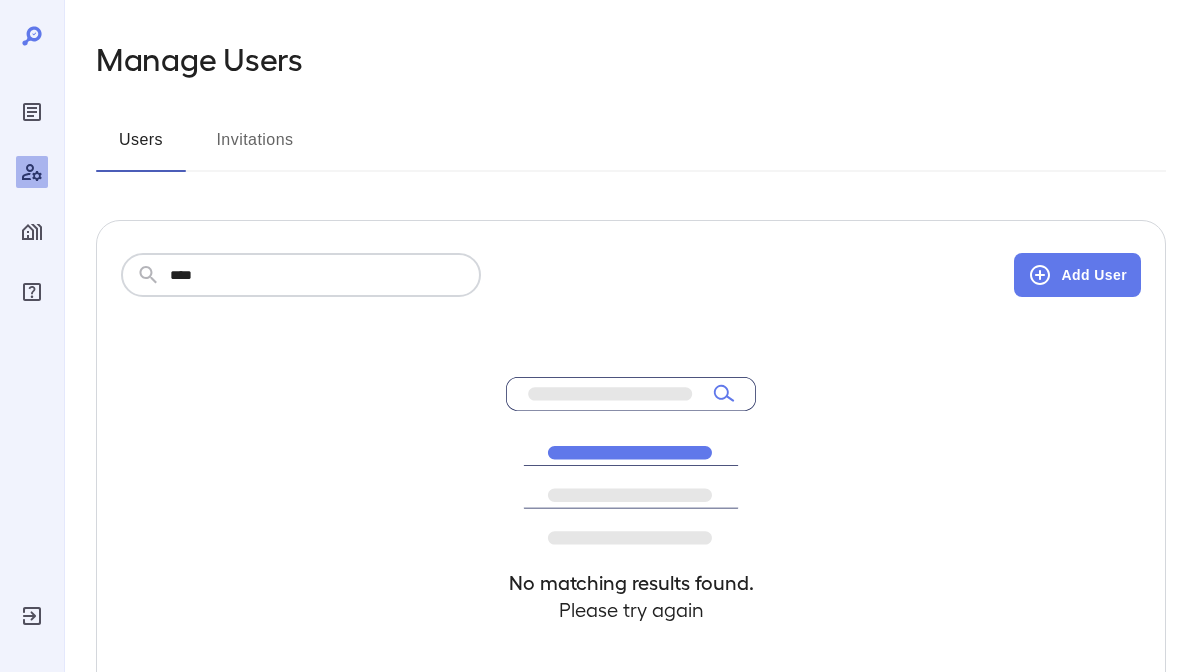 type on "****" 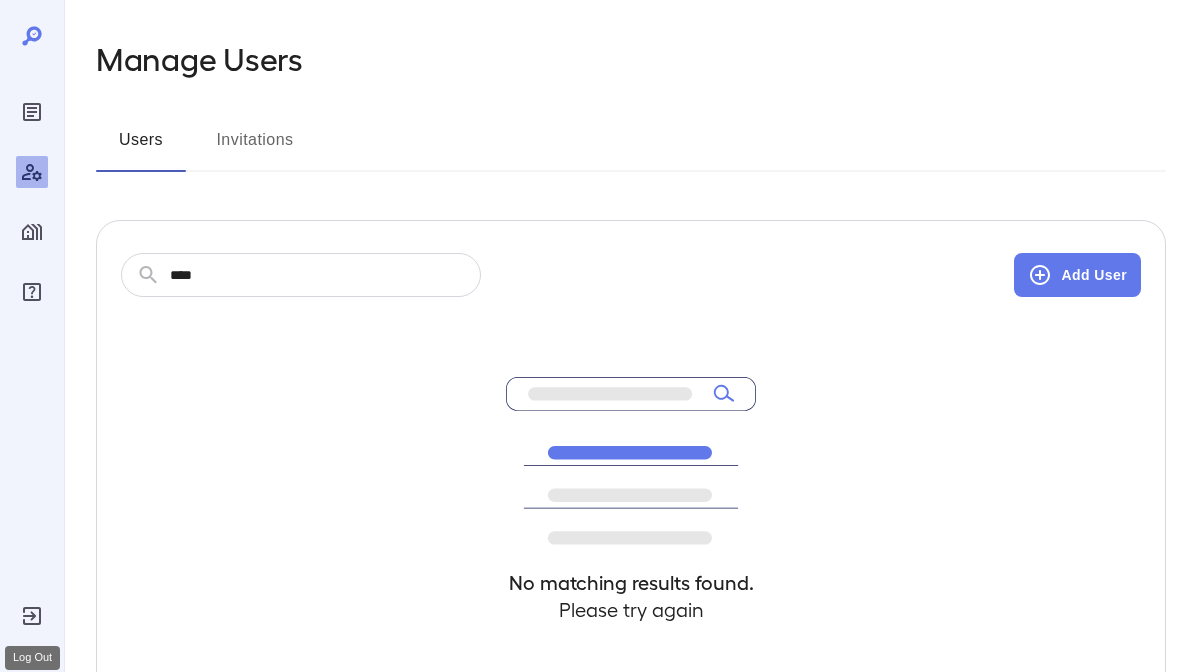 click 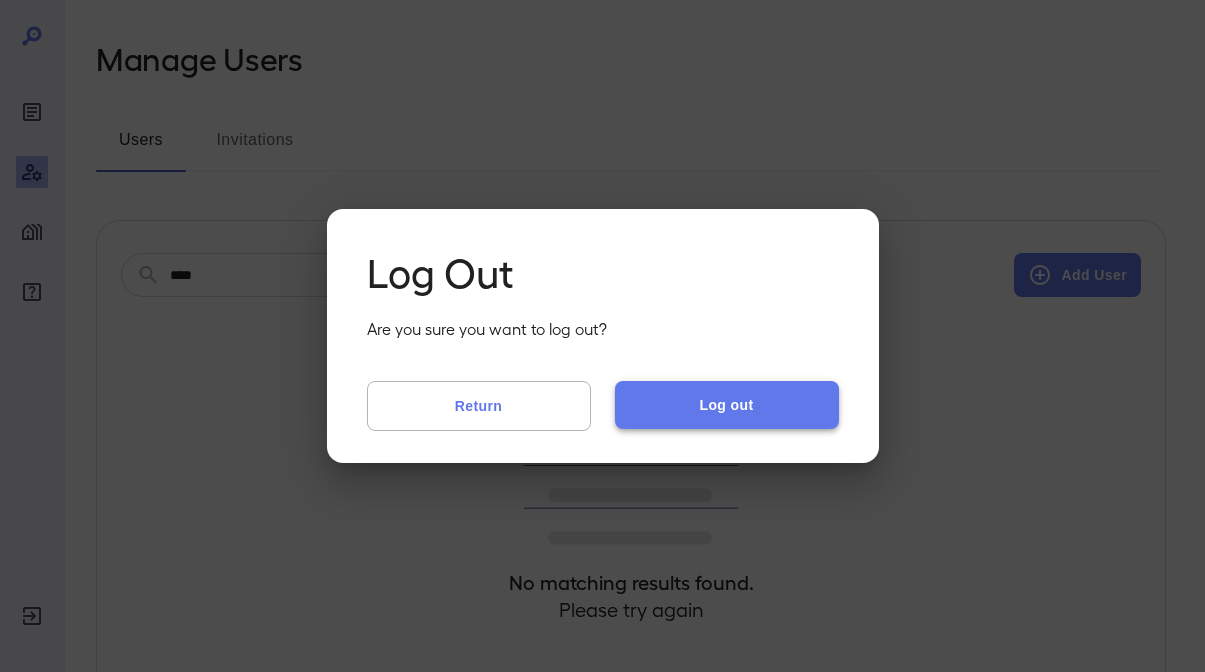 click on "Log out" at bounding box center [727, 405] 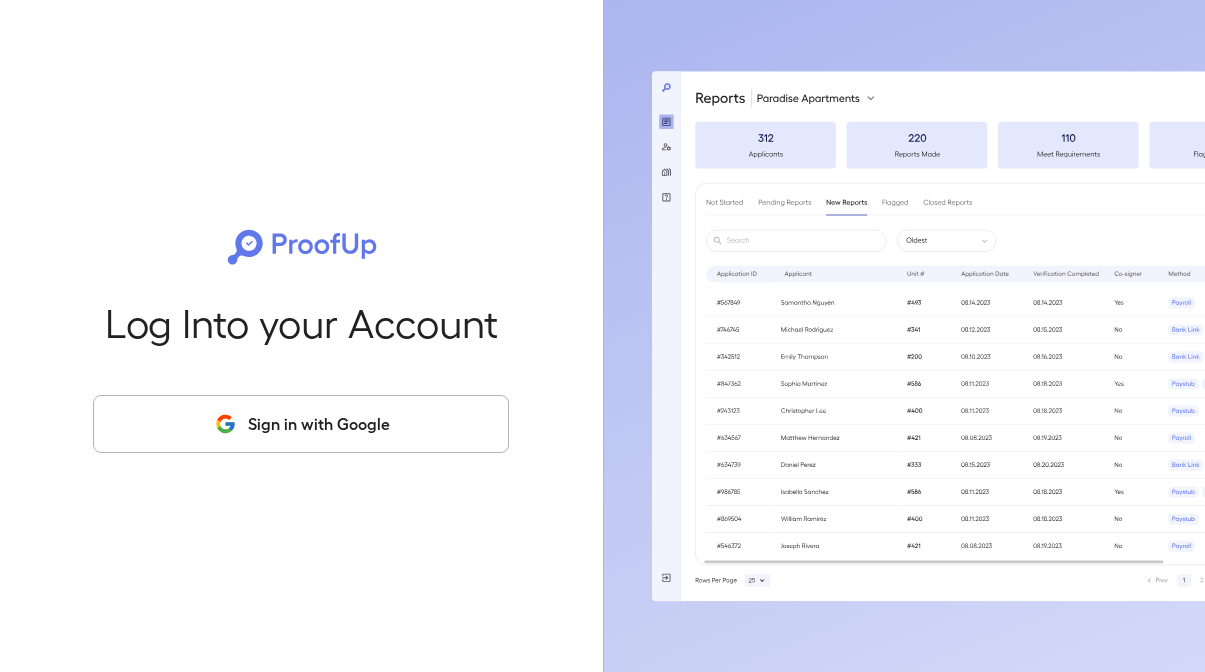 scroll, scrollTop: 0, scrollLeft: 0, axis: both 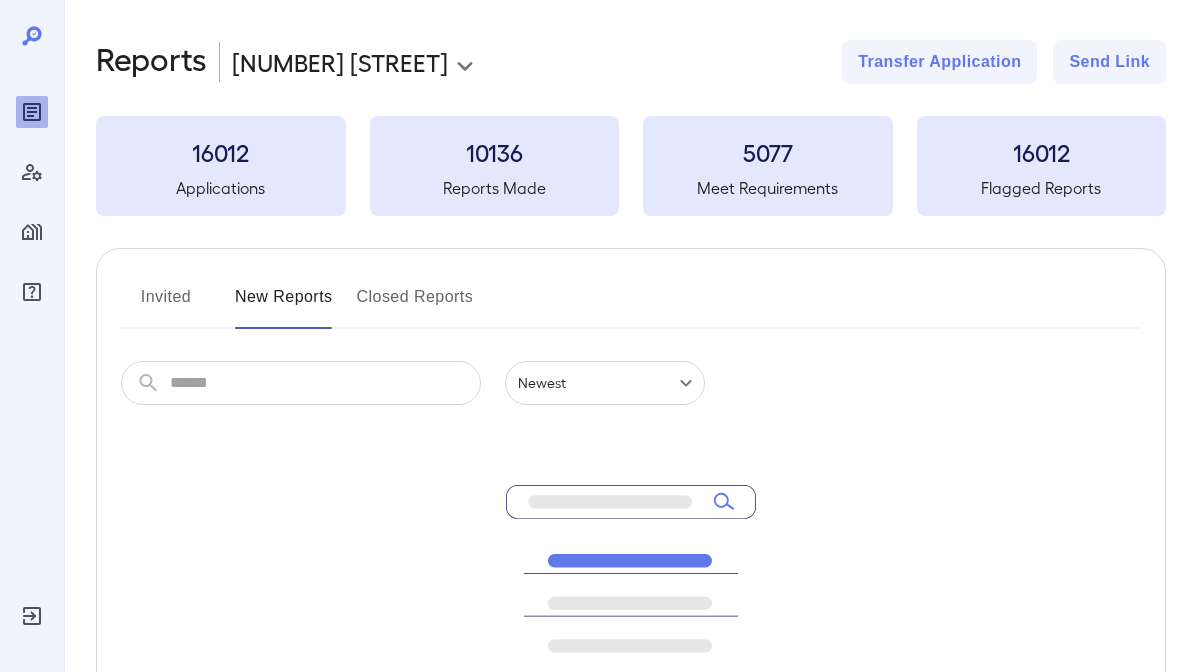 click at bounding box center [32, 336] 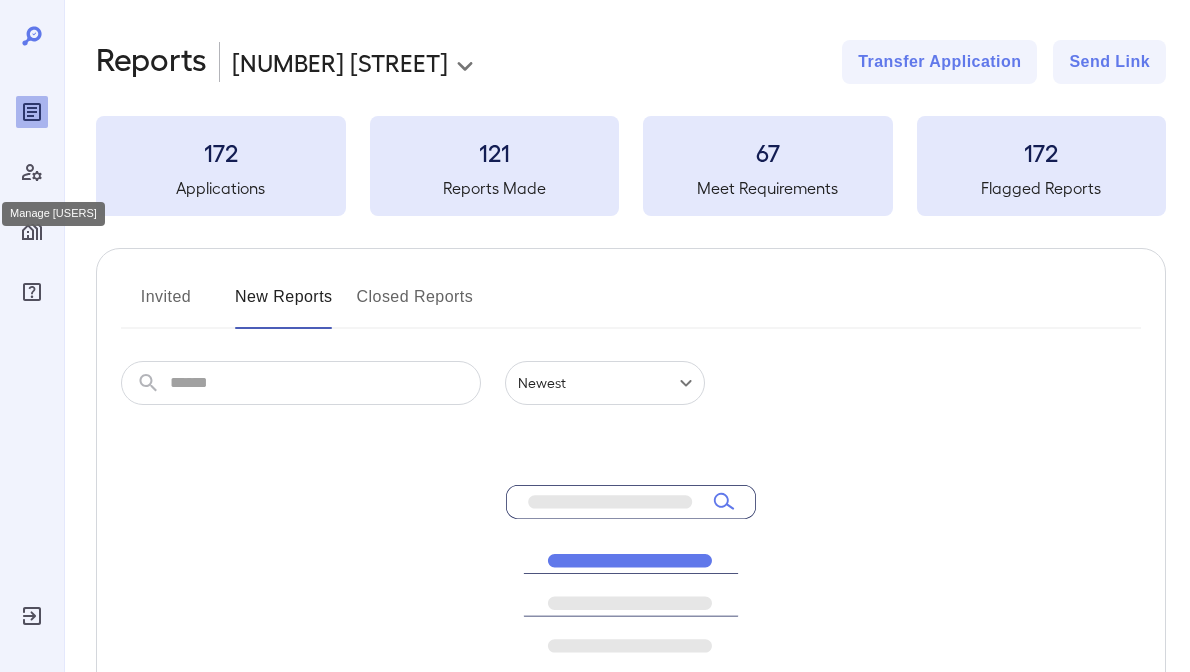 click 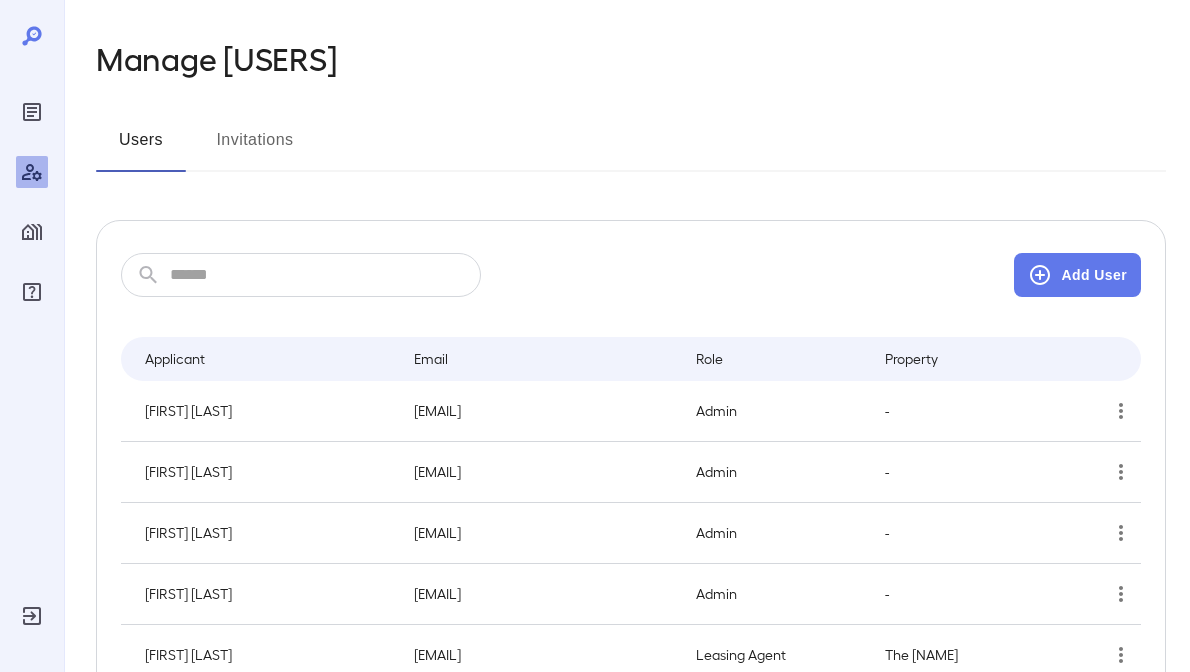 click at bounding box center (325, 275) 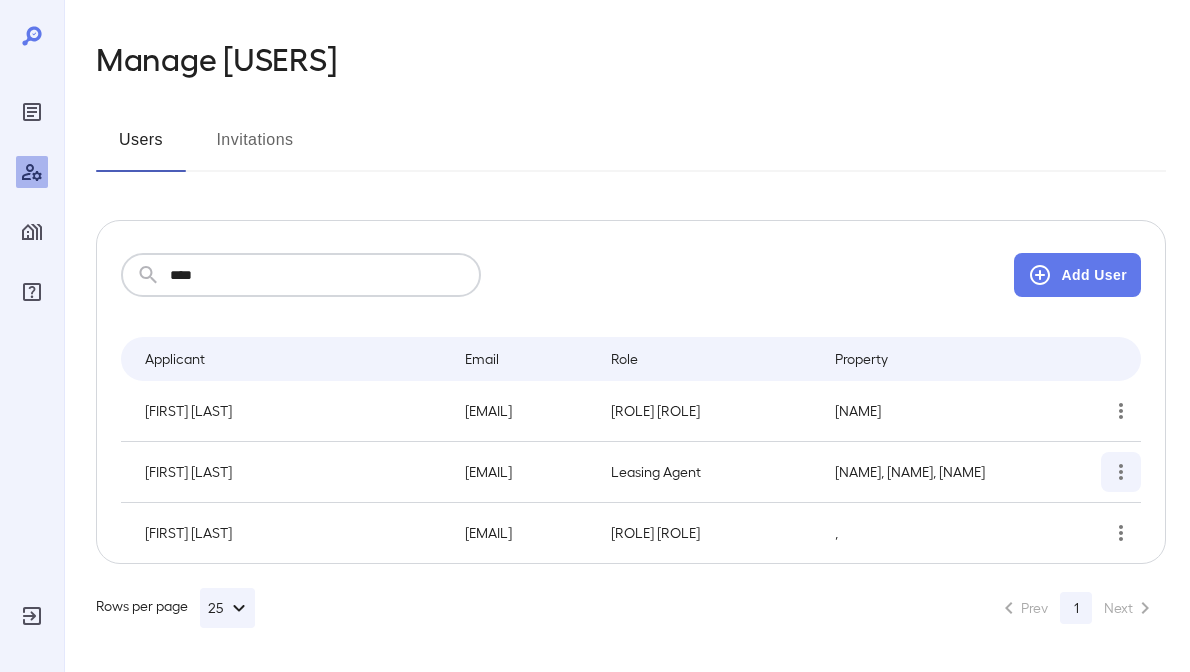 type on "****" 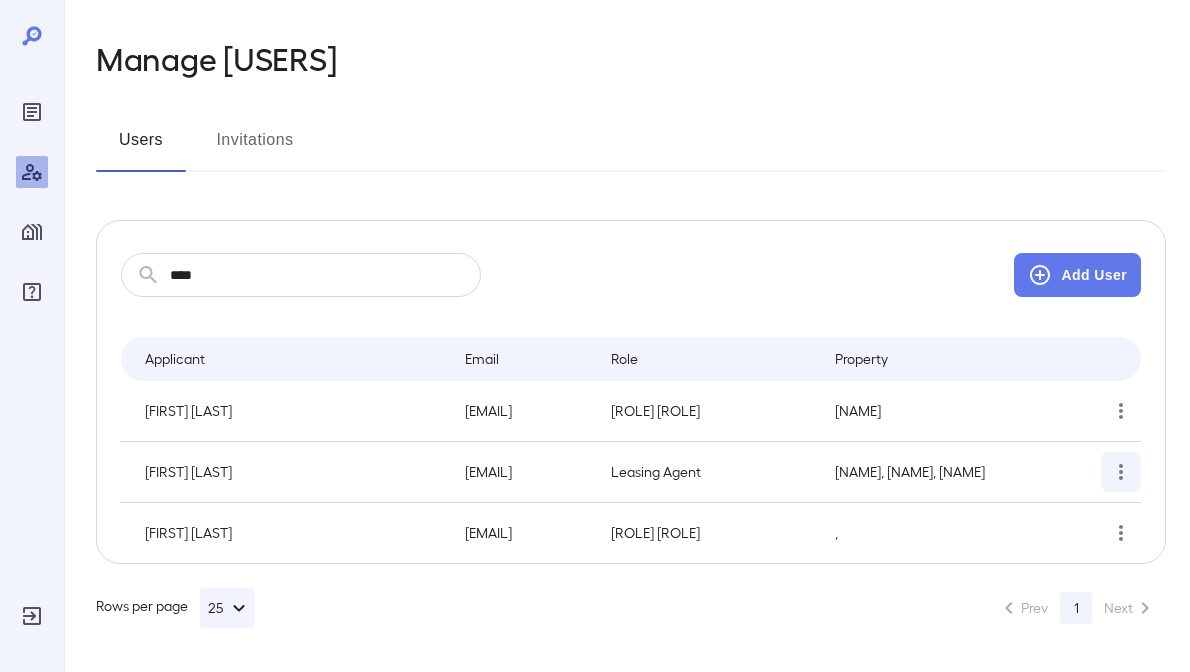 click 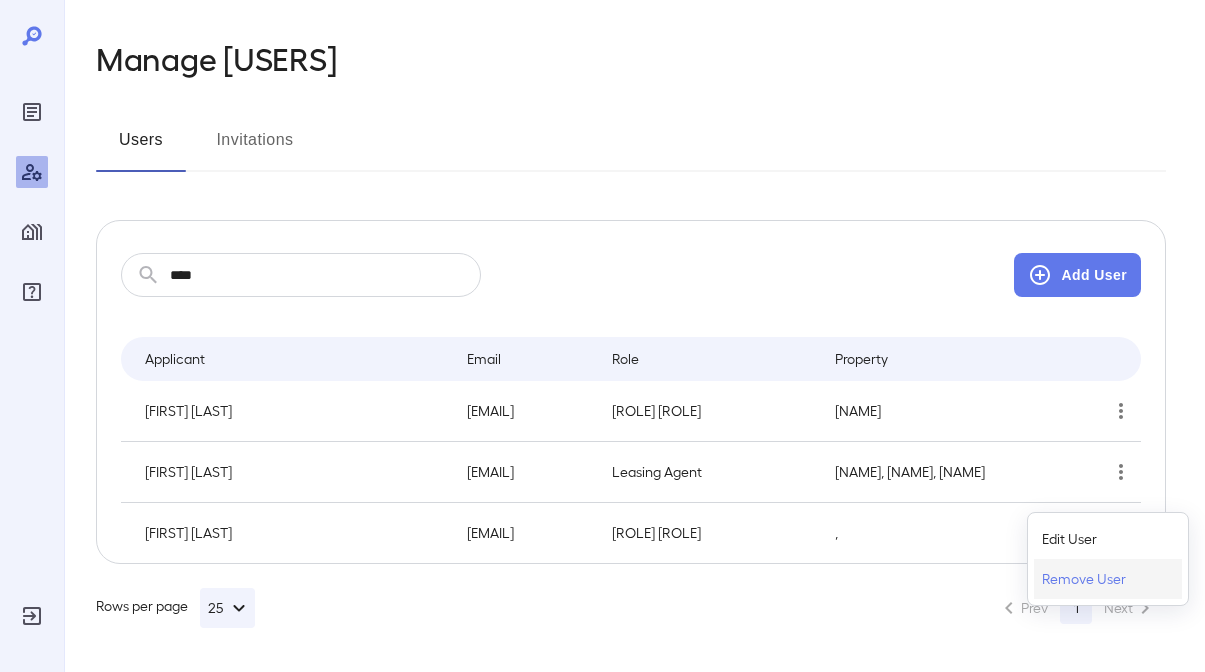 click on "Remove User" at bounding box center (1084, 579) 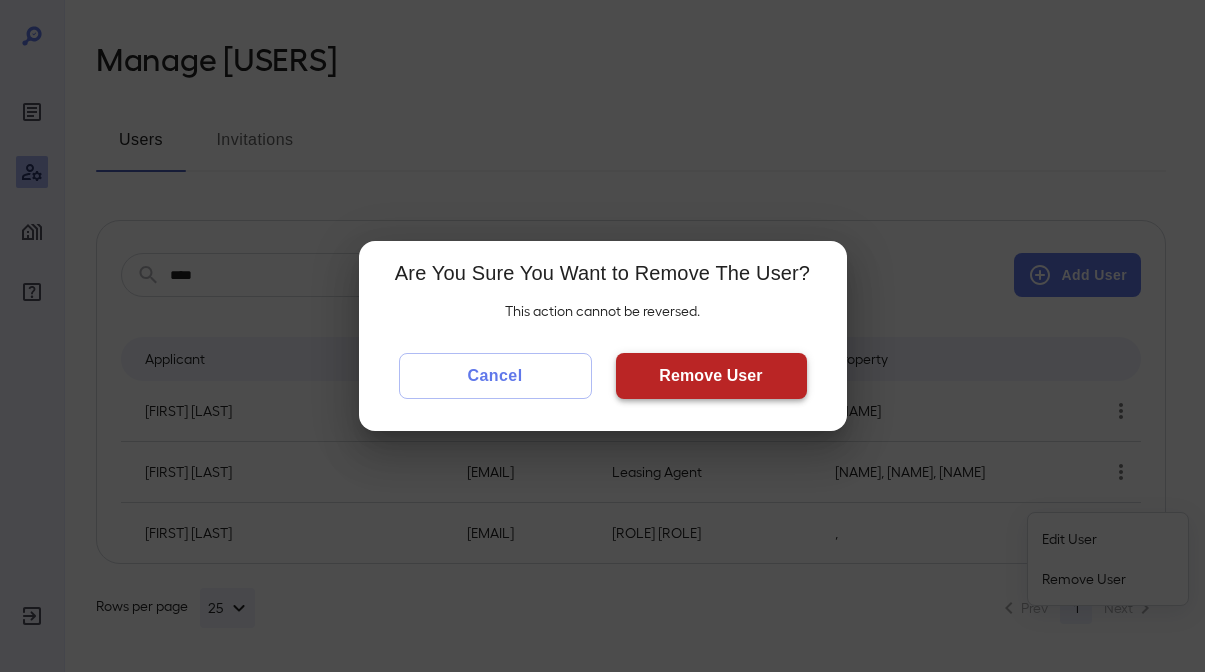click on "Remove User" at bounding box center [711, 376] 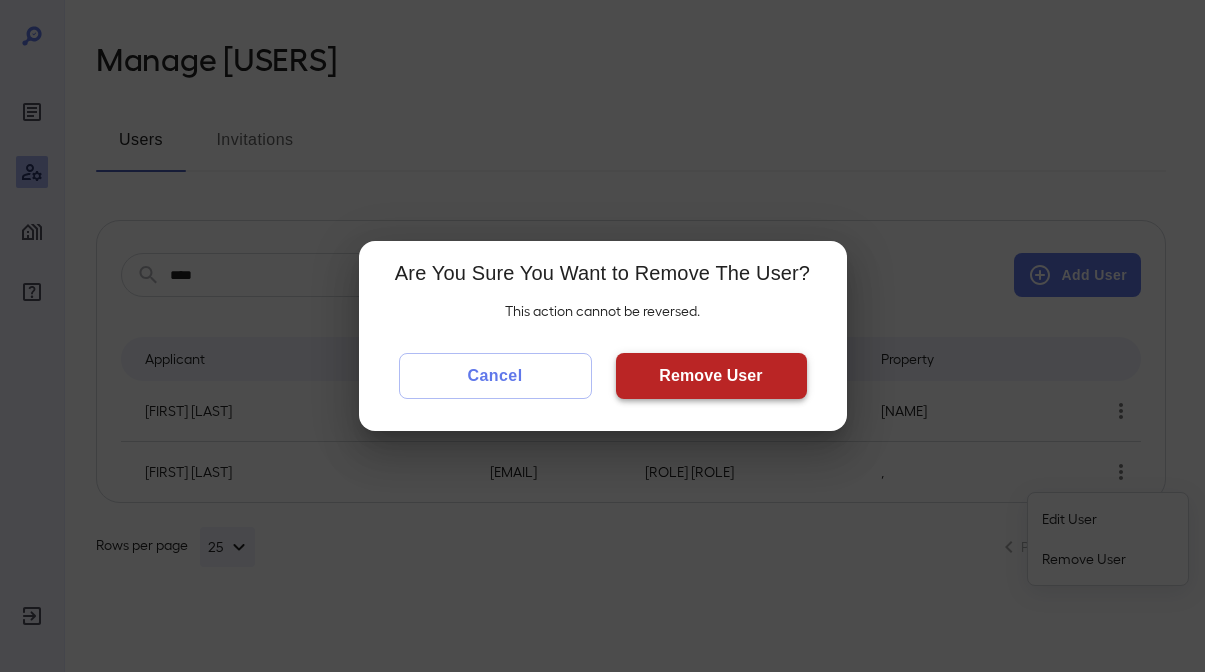 click on "Remove User" at bounding box center [711, 376] 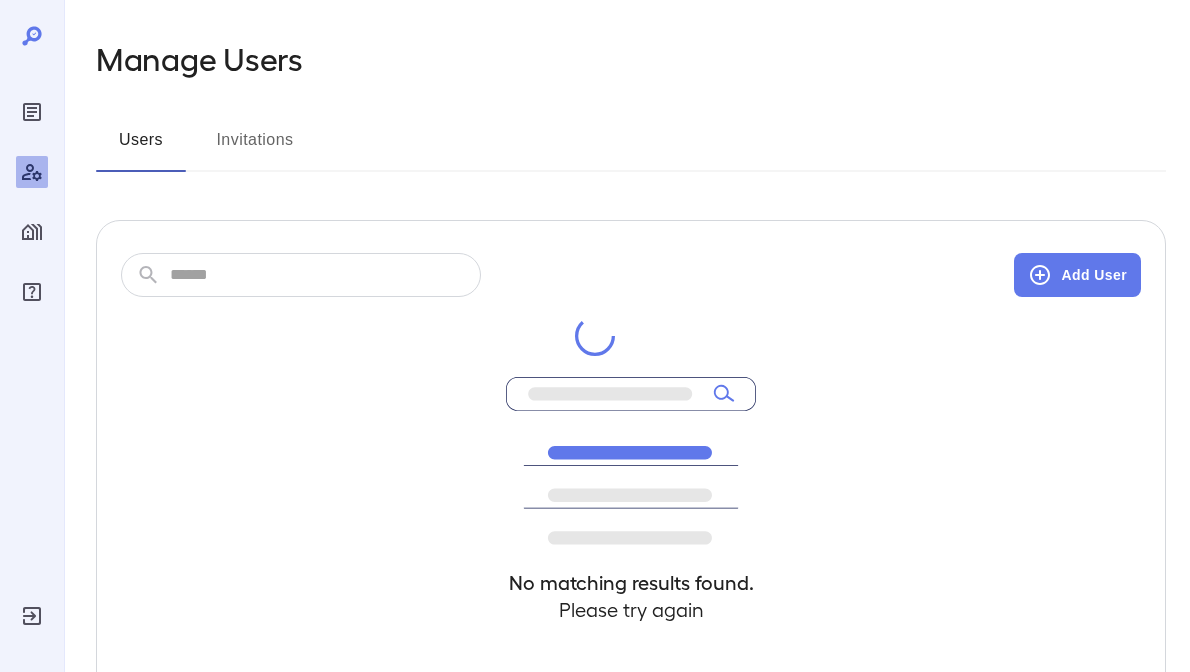 scroll, scrollTop: 0, scrollLeft: 0, axis: both 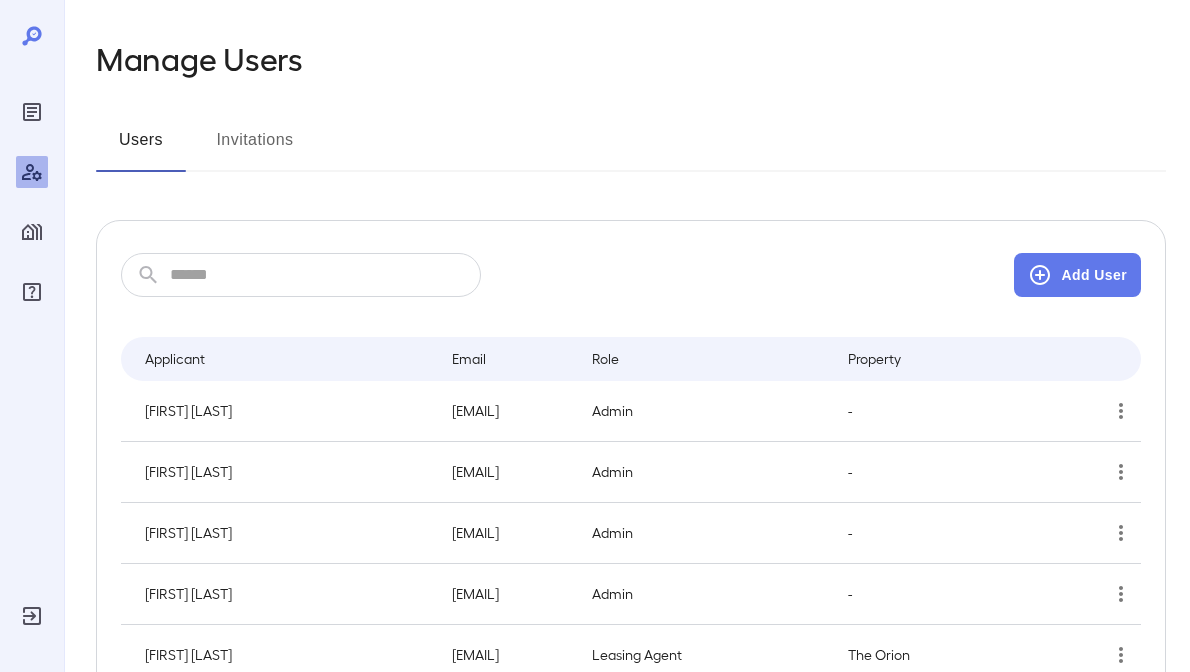 click 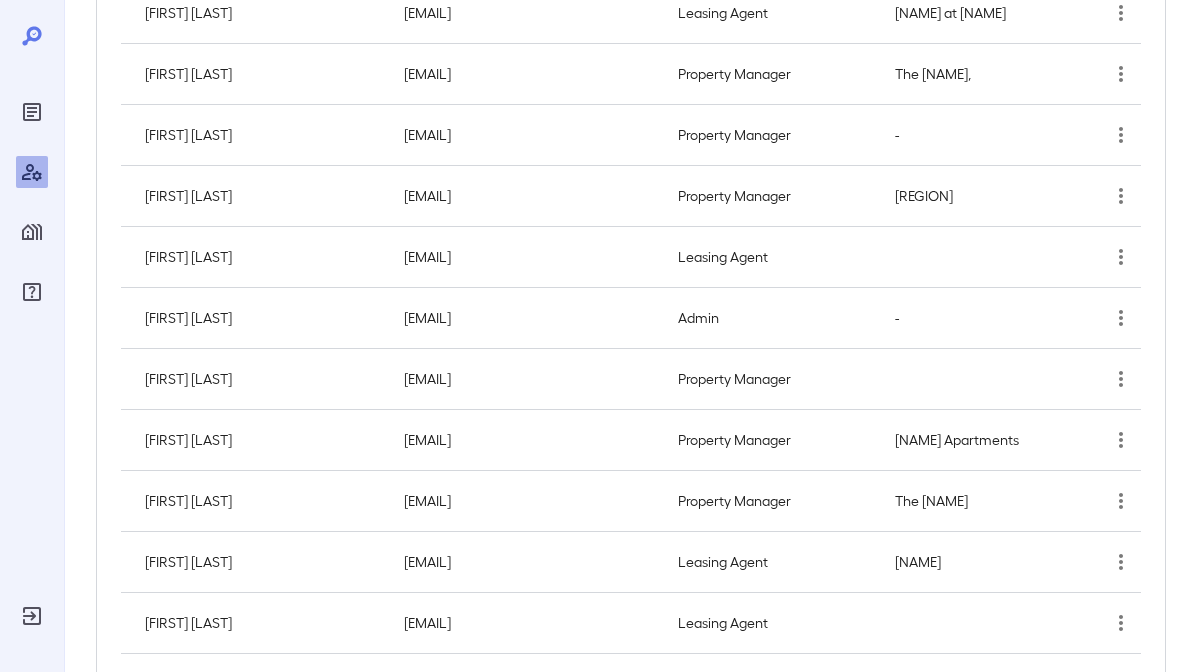 scroll, scrollTop: 700, scrollLeft: 0, axis: vertical 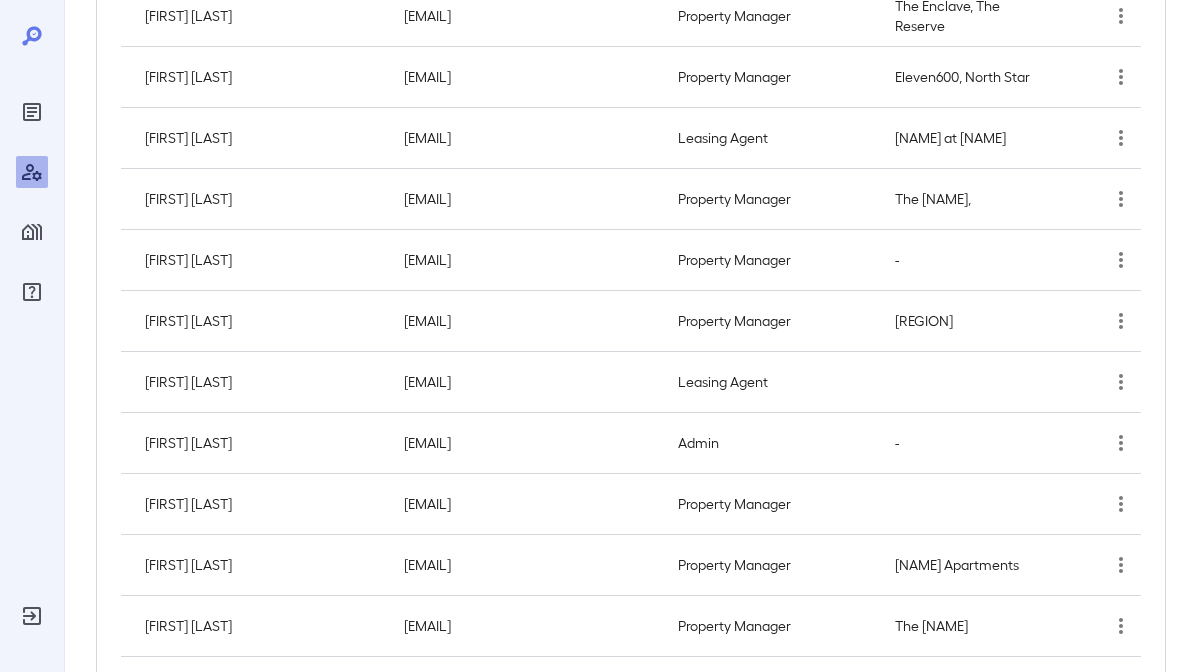 click on "[FIRST] [LAST]" at bounding box center (258, 199) 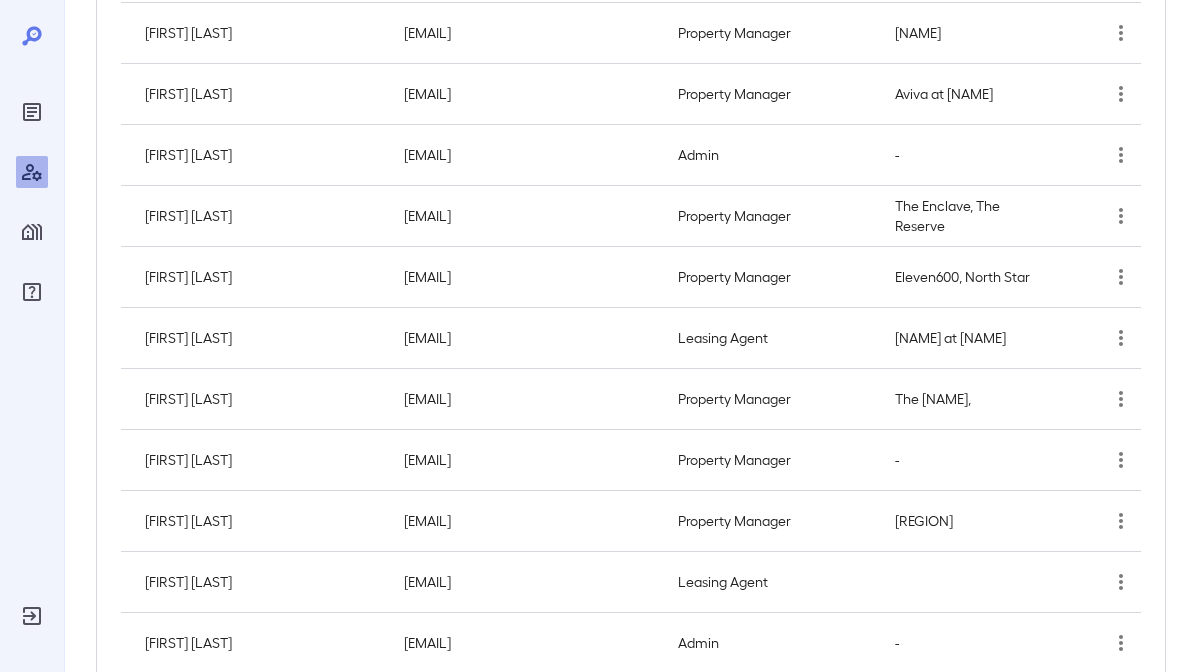 click 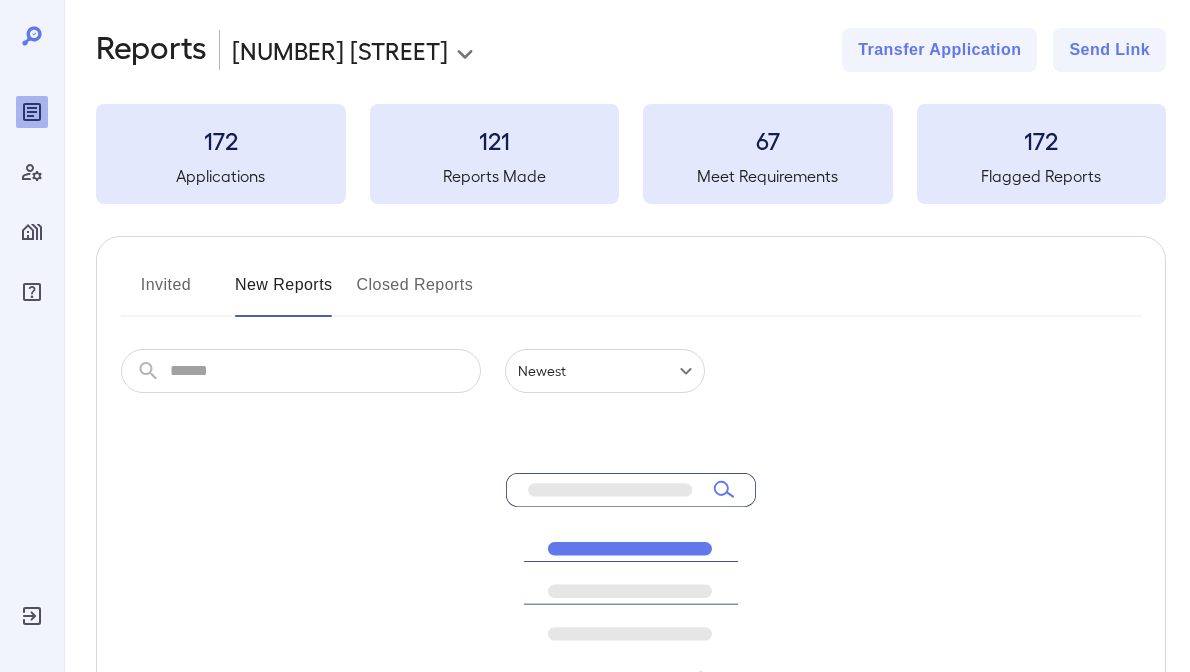 scroll, scrollTop: 0, scrollLeft: 0, axis: both 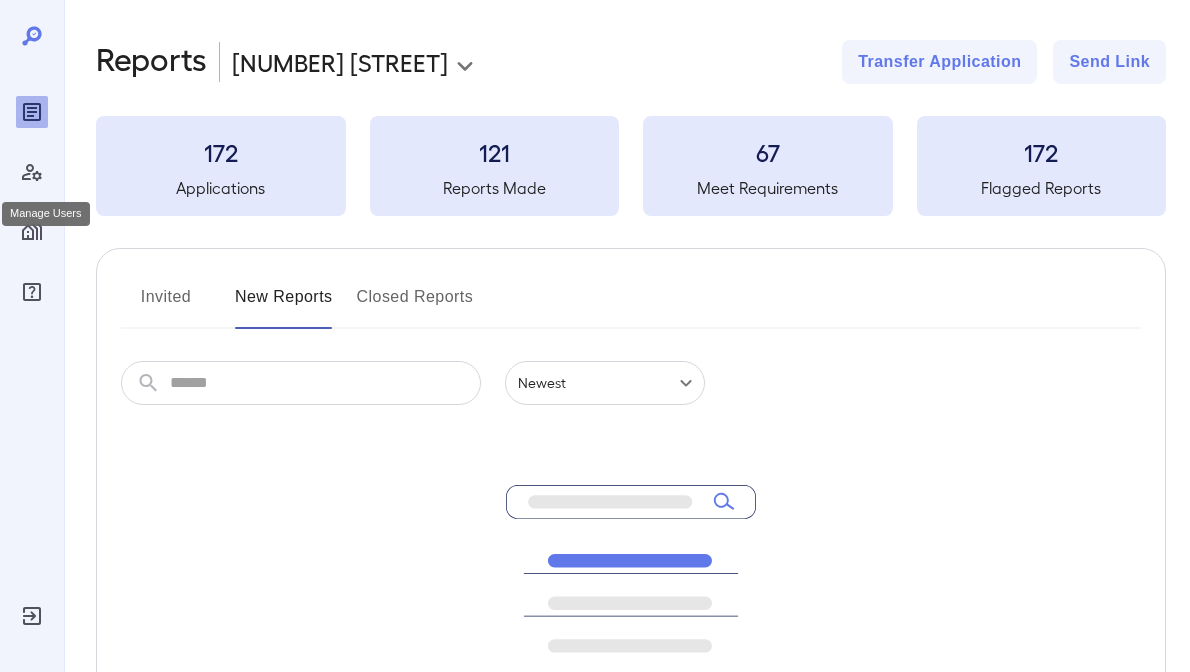 click at bounding box center (32, 172) 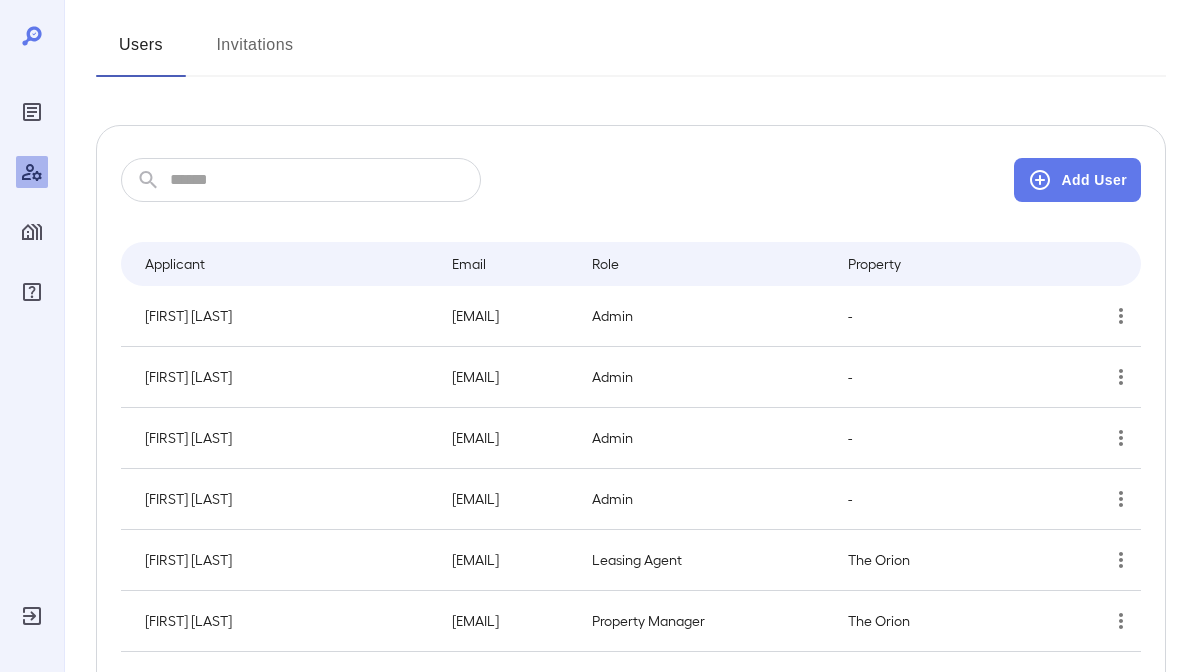 scroll, scrollTop: 0, scrollLeft: 0, axis: both 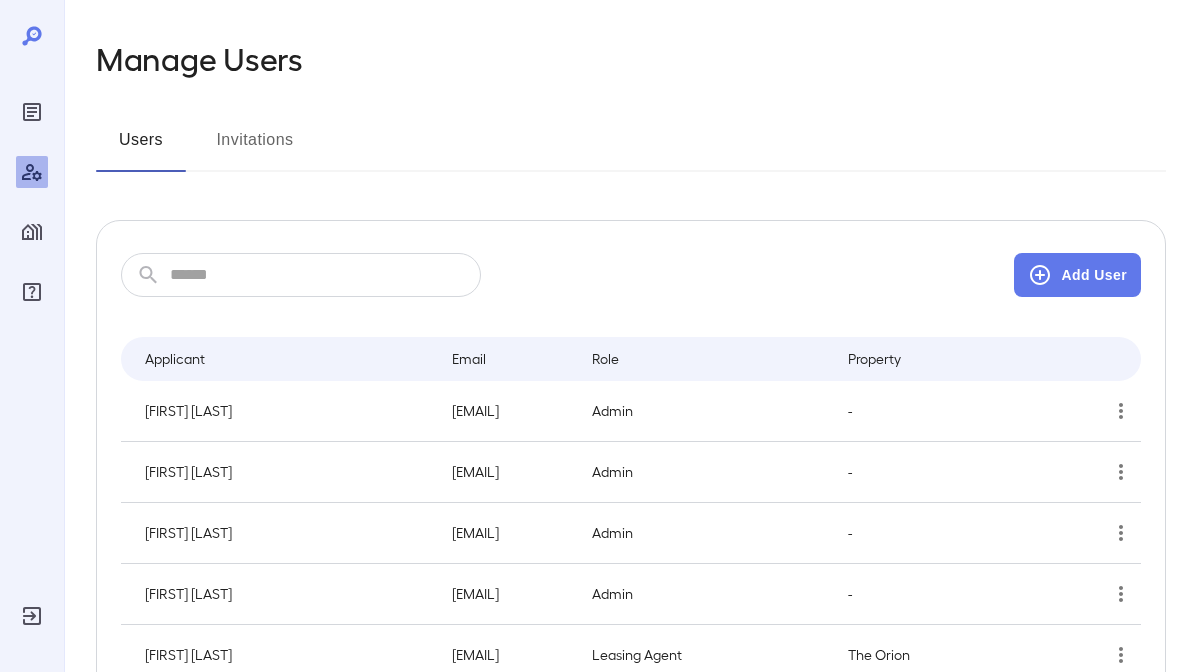click on "Invitations" at bounding box center [255, 148] 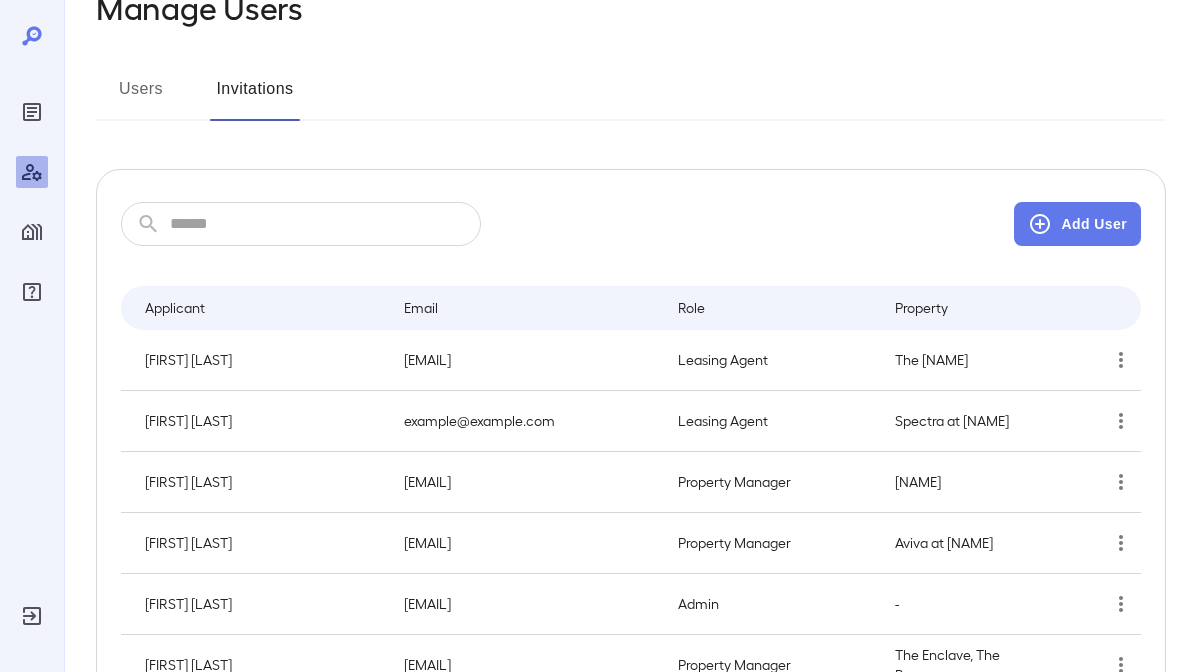 scroll, scrollTop: 100, scrollLeft: 0, axis: vertical 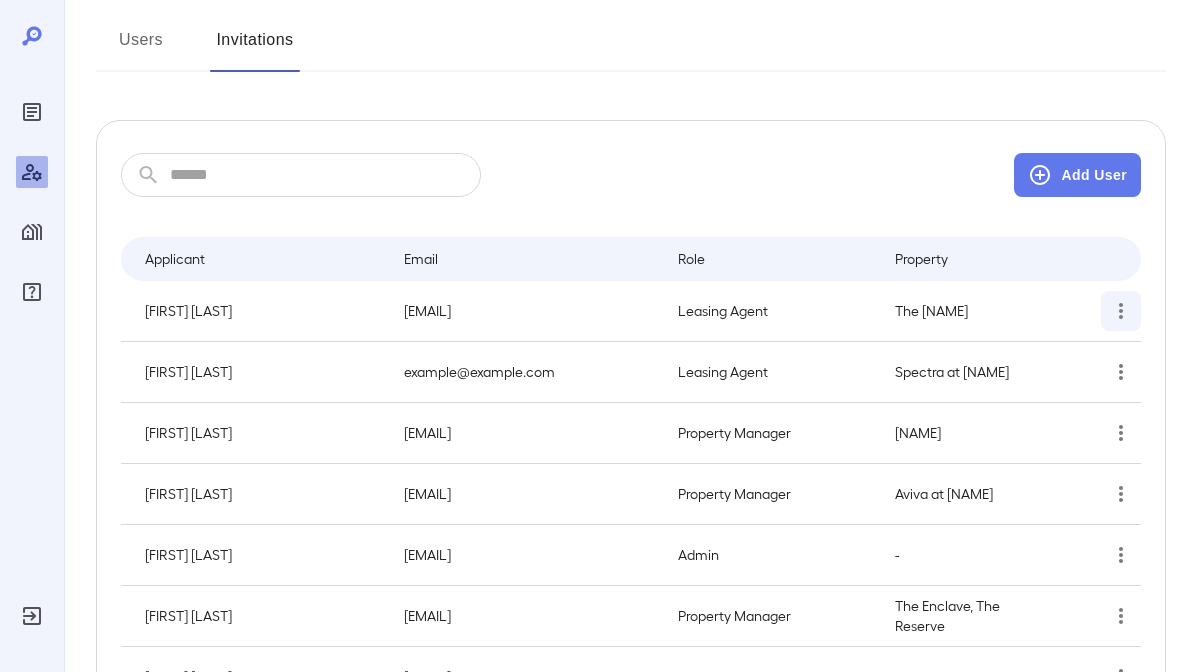 click 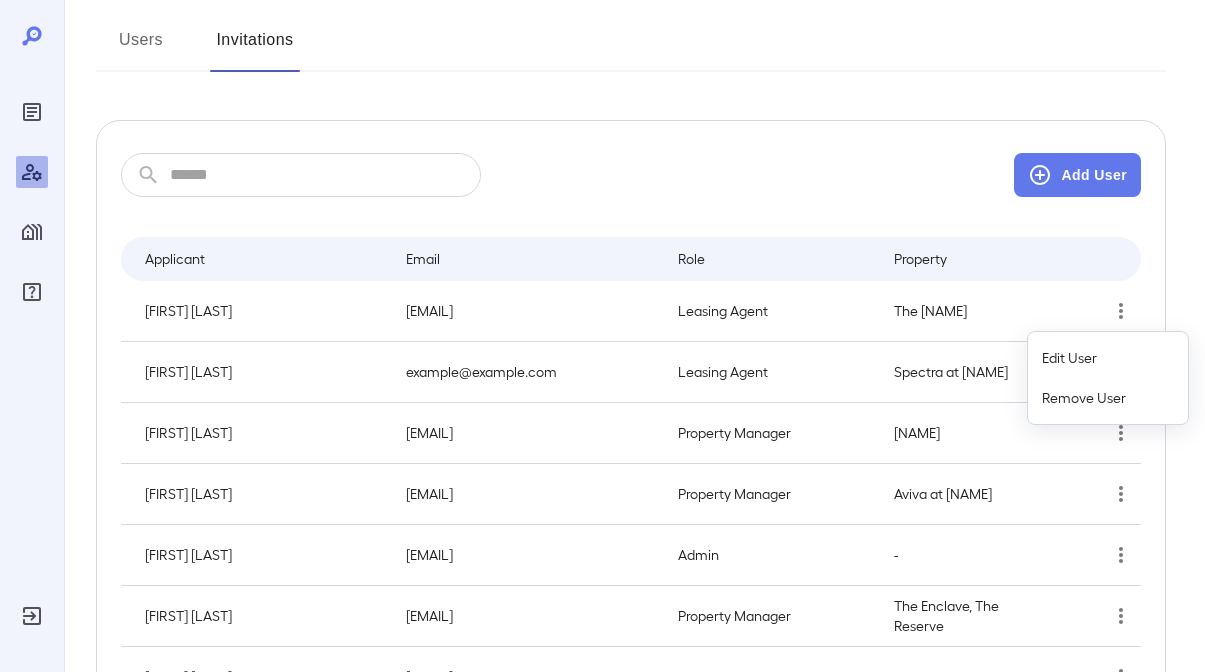 click at bounding box center (602, 336) 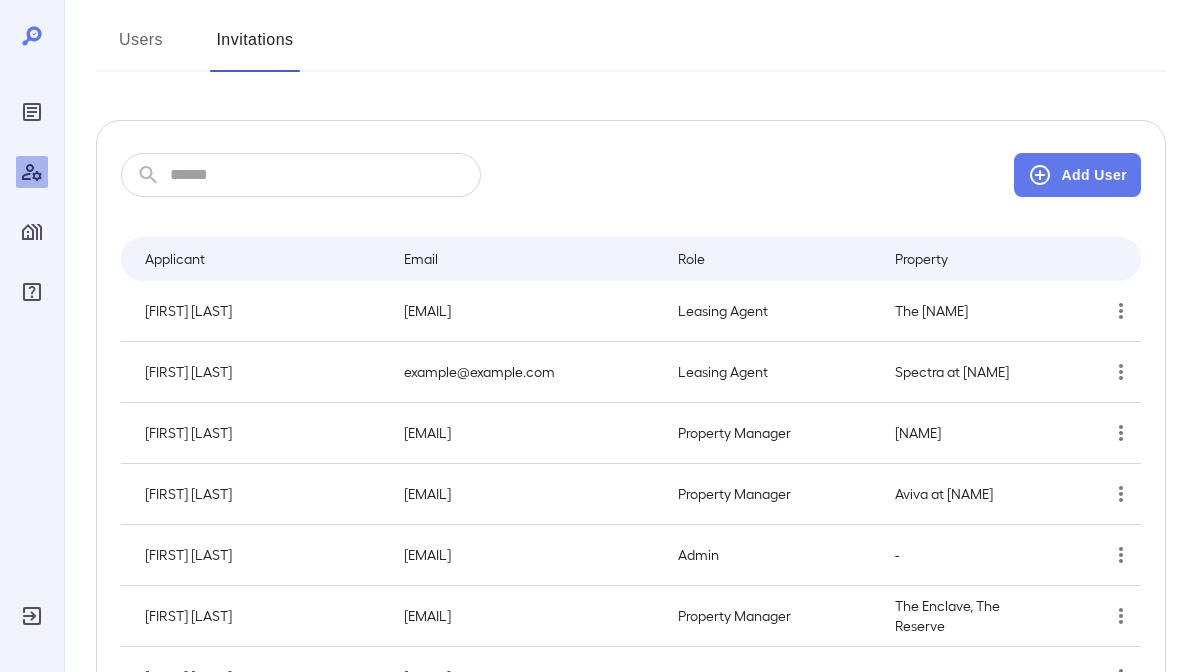 scroll, scrollTop: 0, scrollLeft: 0, axis: both 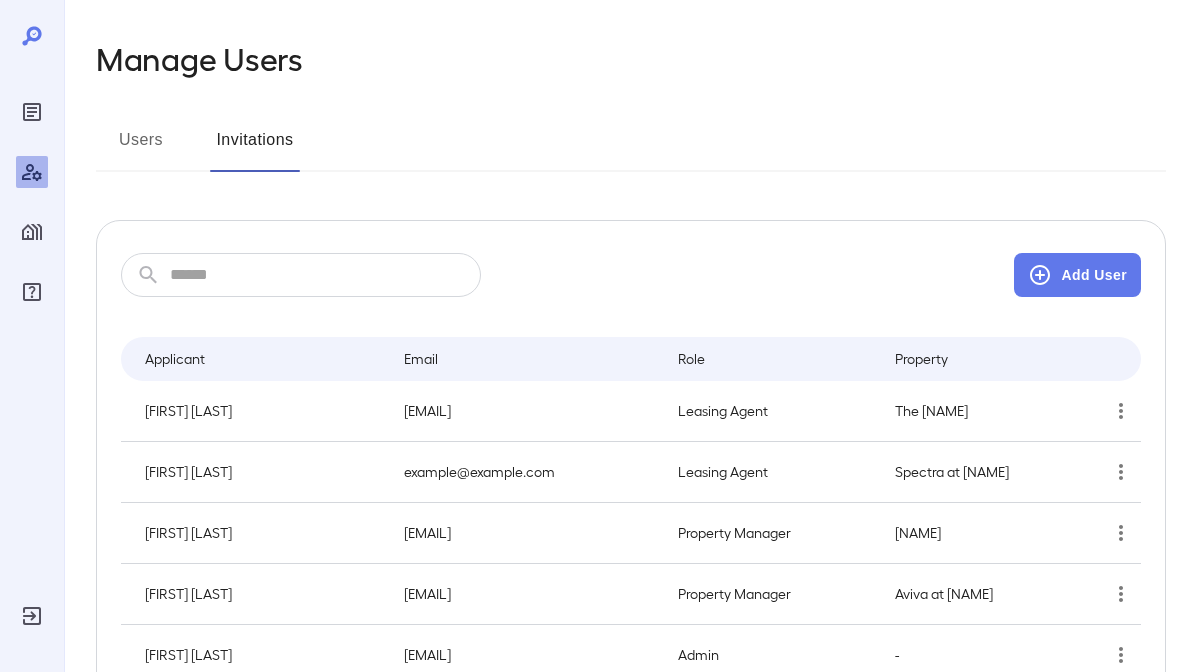 click on "​ ​ Add User Applicant Email Role Property [FIRST] [LAST] [EMAIL] Leasing Agent The [NAME] [FIRST] [LAST]   [EMAIL] Leasing Agent [CITY] [FIRST] [LAST] [EMAIL] Property Manager [CITY] [FIRST] [LAST] [EMAIL] Property Manager [CITY], [CITY] [FIRST] [LAST] [EMAIL] Property Manager [CITY], [CITY] [FIRST] [LAST] [EMAIL] Leasing Agent [CITY] [FIRST] [LAST] Property Manager - [FIRST] [LAST] Property Manager [CITY] [FIRST] [LAST] Property Manager [CITY] [FIRST] [LAST] Property Manager [EMAIL] Property Manager" at bounding box center [631, 1063] 